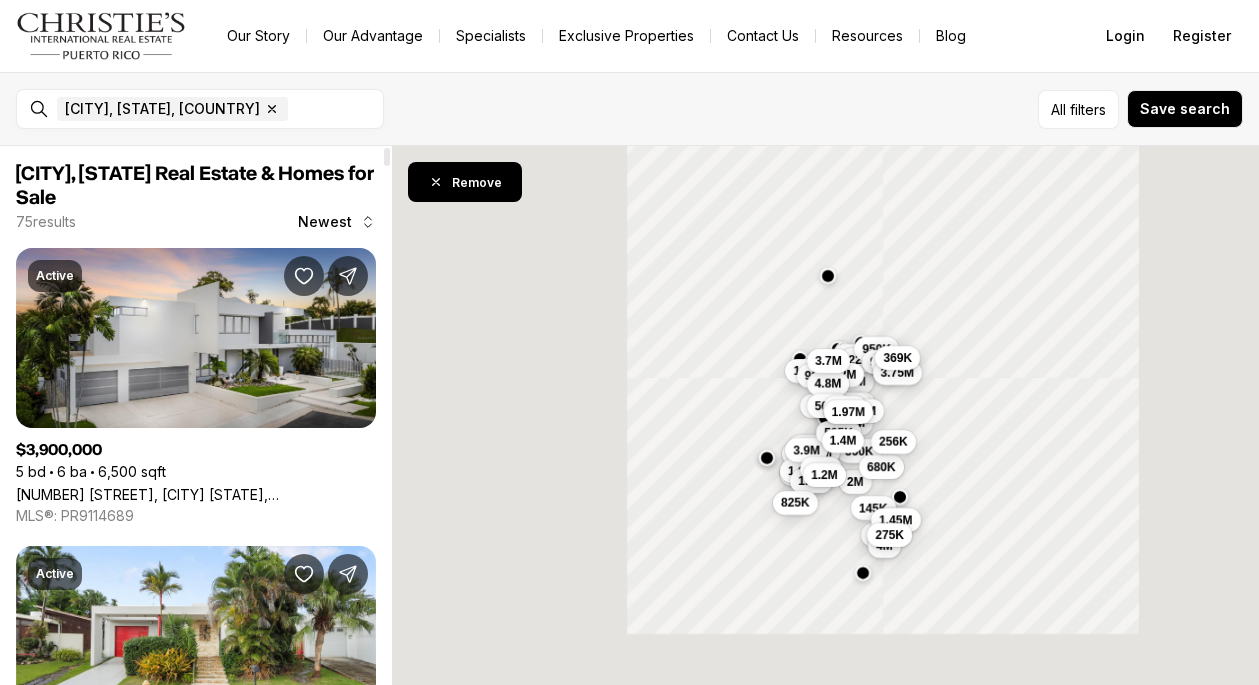 scroll, scrollTop: 0, scrollLeft: 0, axis: both 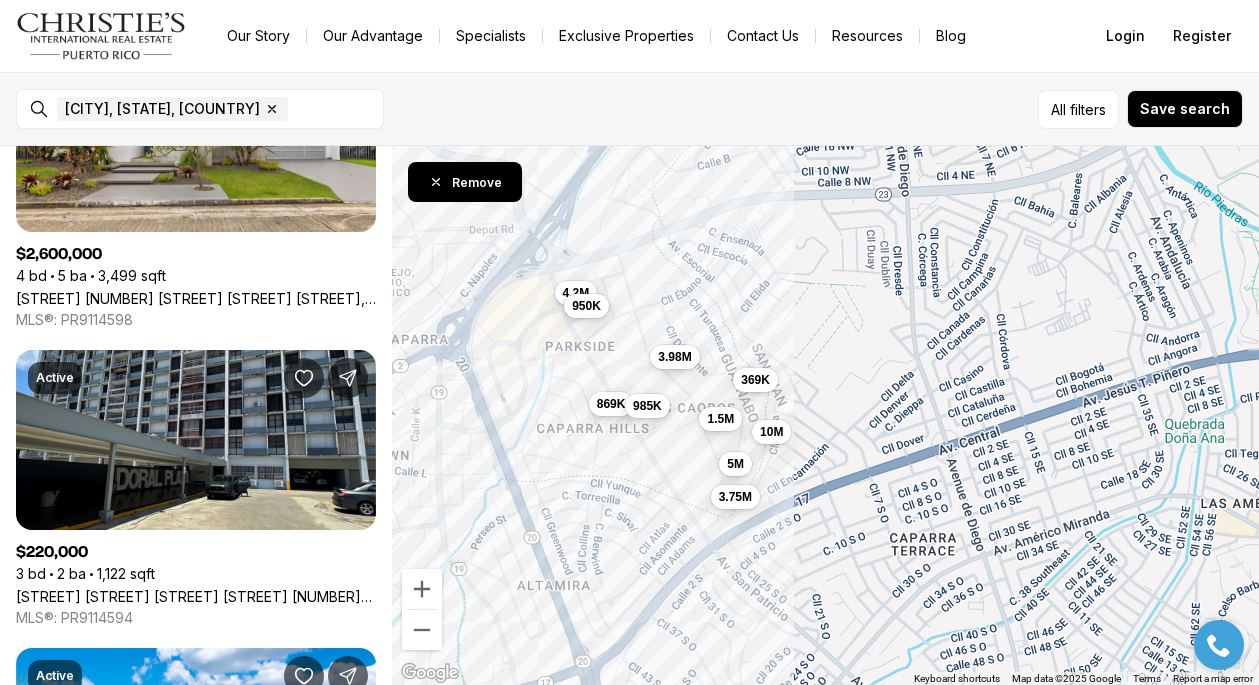 drag, startPoint x: 756, startPoint y: 415, endPoint x: 1038, endPoint y: 291, distance: 308.05844 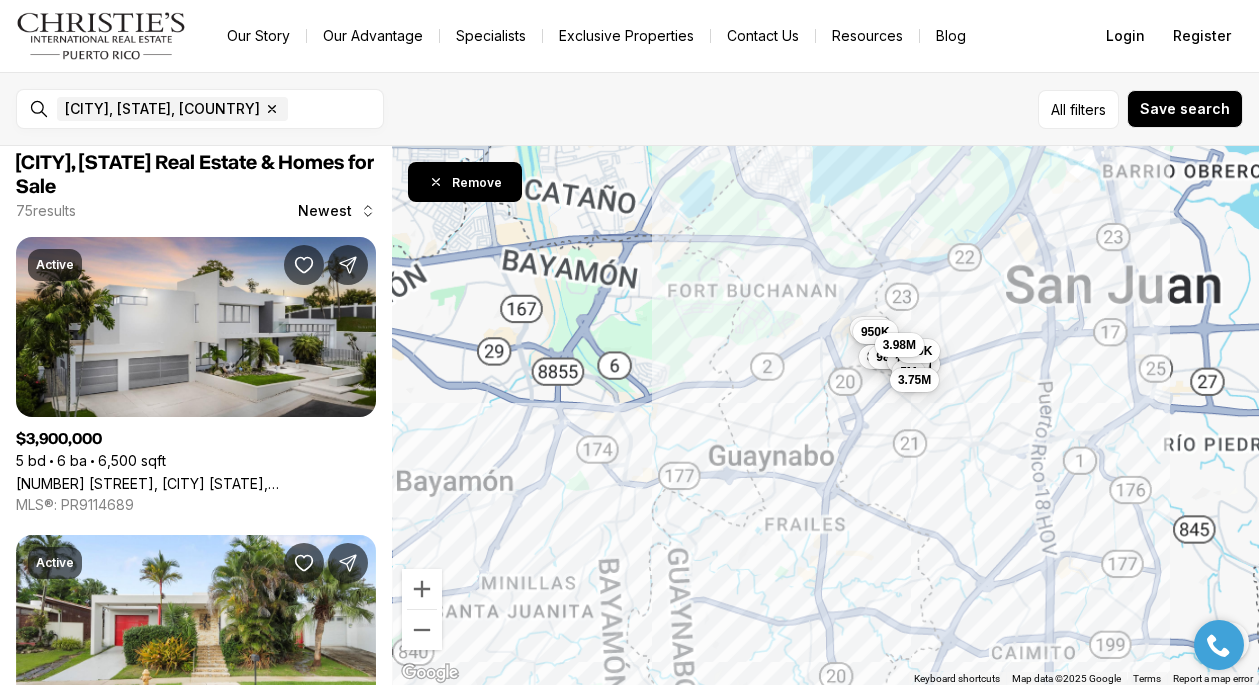 scroll, scrollTop: 0, scrollLeft: 0, axis: both 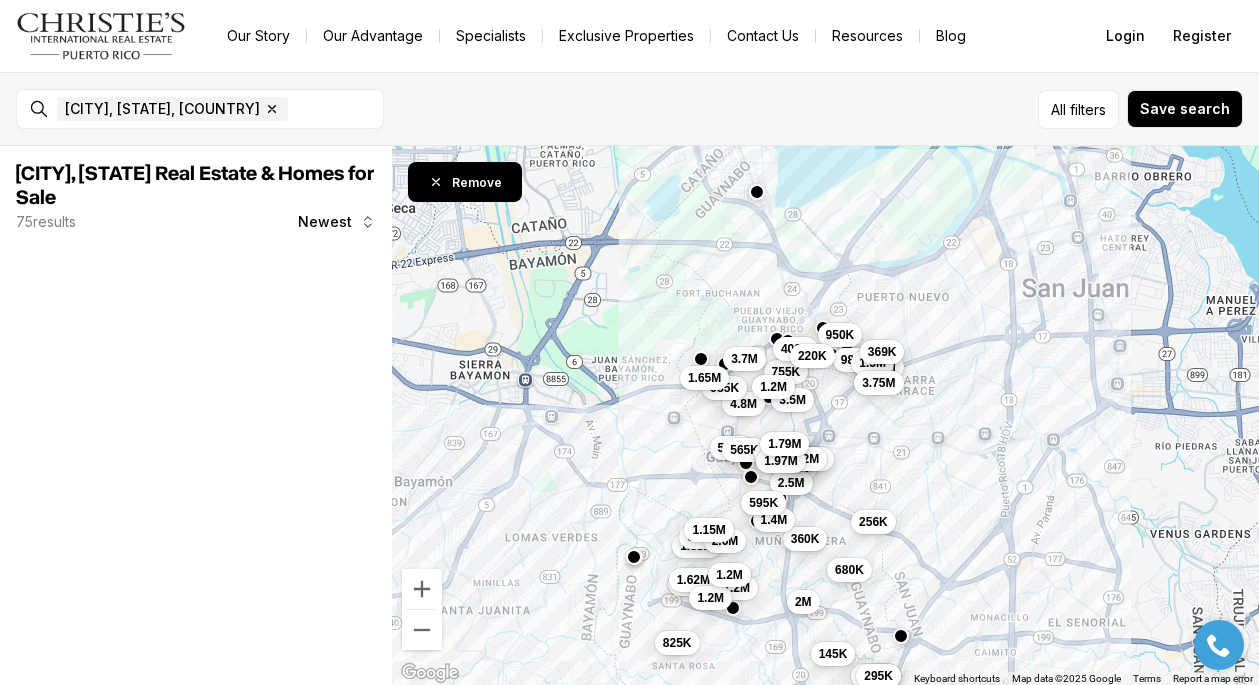 click on "369K" at bounding box center (881, 352) 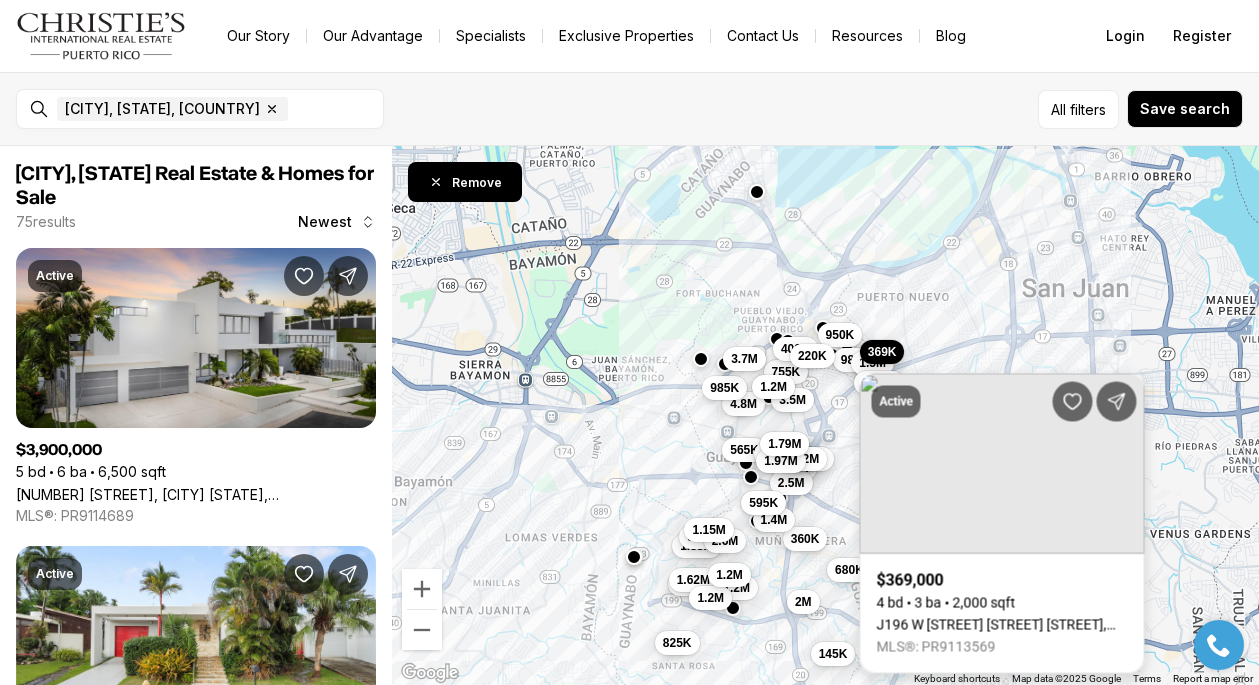 click on "J196 W TURQUESA URB. GOLDEN GATE, GUAYNABO PR, 00968" at bounding box center [1002, 625] 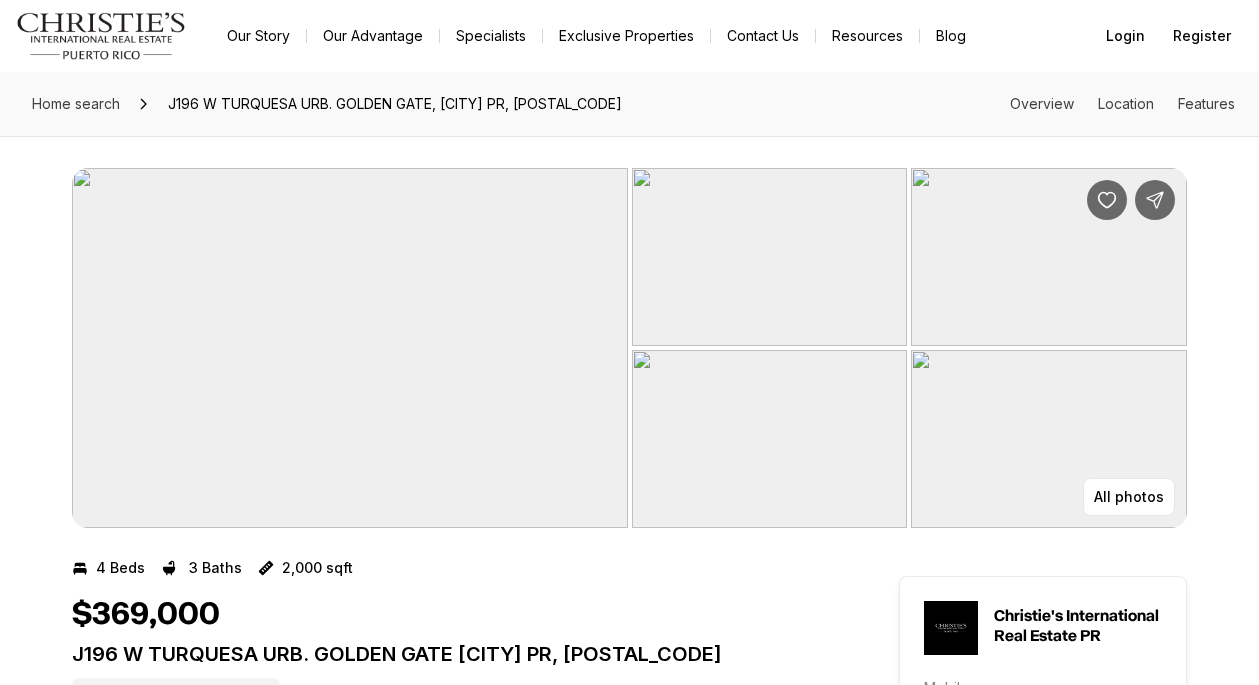 scroll, scrollTop: 0, scrollLeft: 0, axis: both 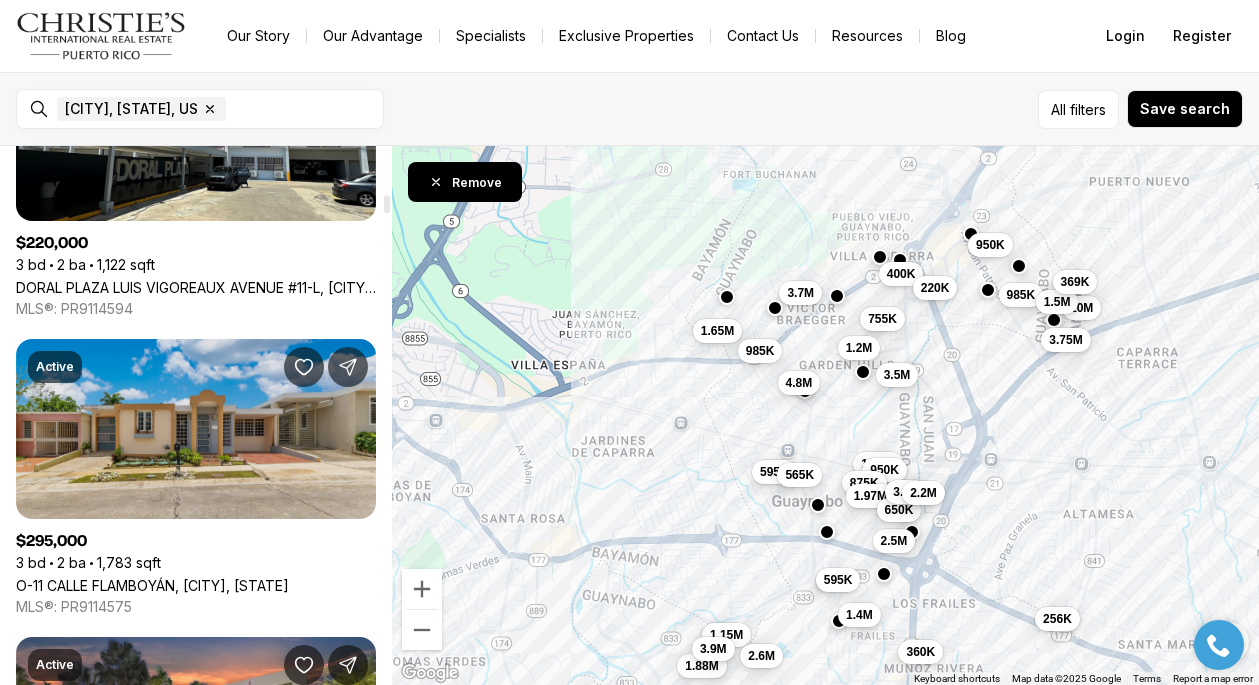 click on "O-[NUMBER] [STREET], [CITY] [STATE], [POSTAL_CODE]" at bounding box center [152, 585] 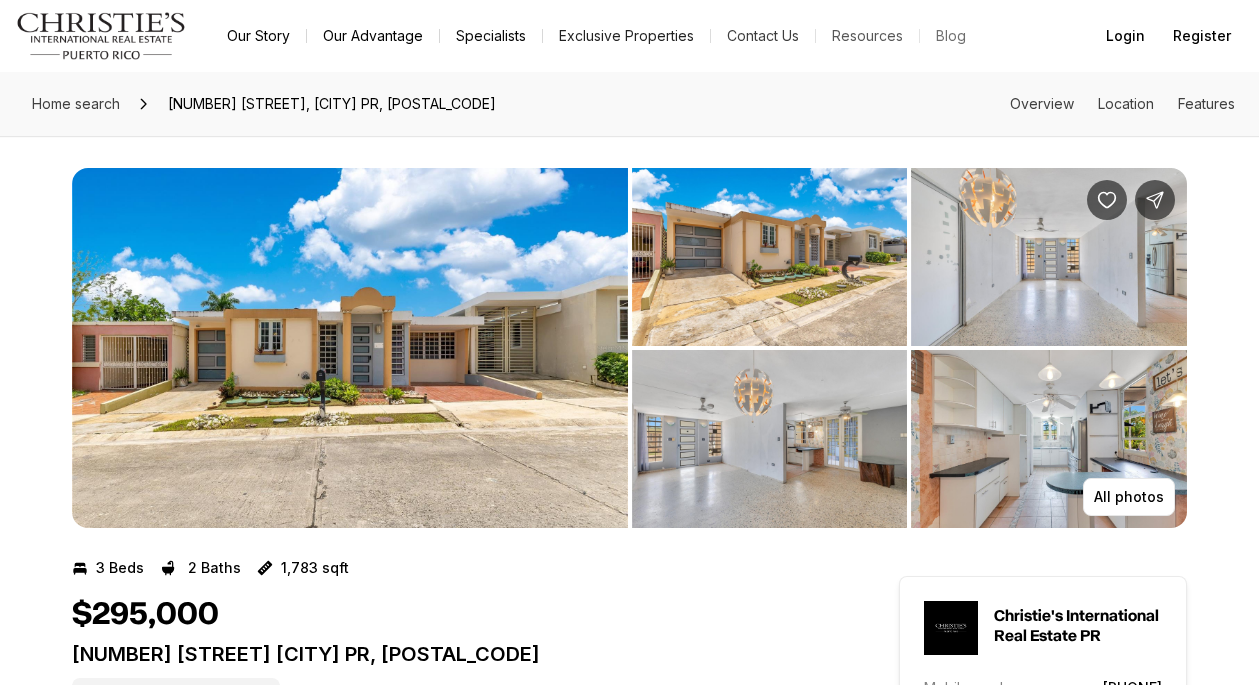 scroll, scrollTop: 0, scrollLeft: 0, axis: both 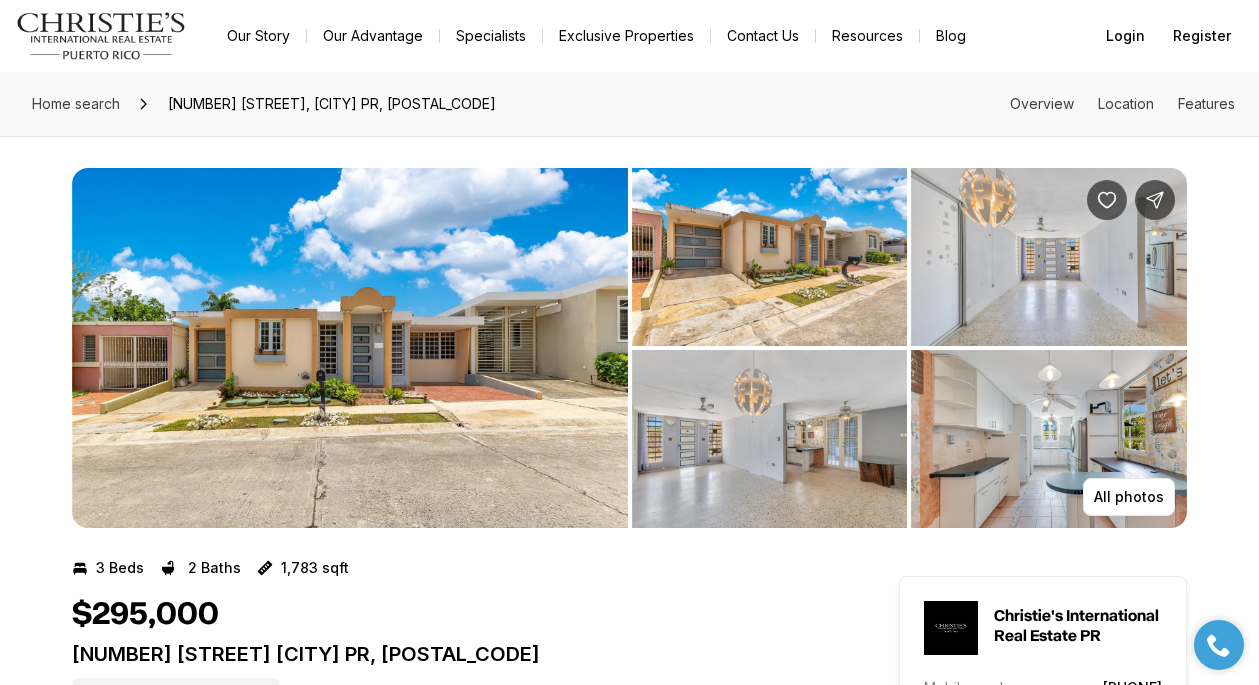 click at bounding box center [770, 439] 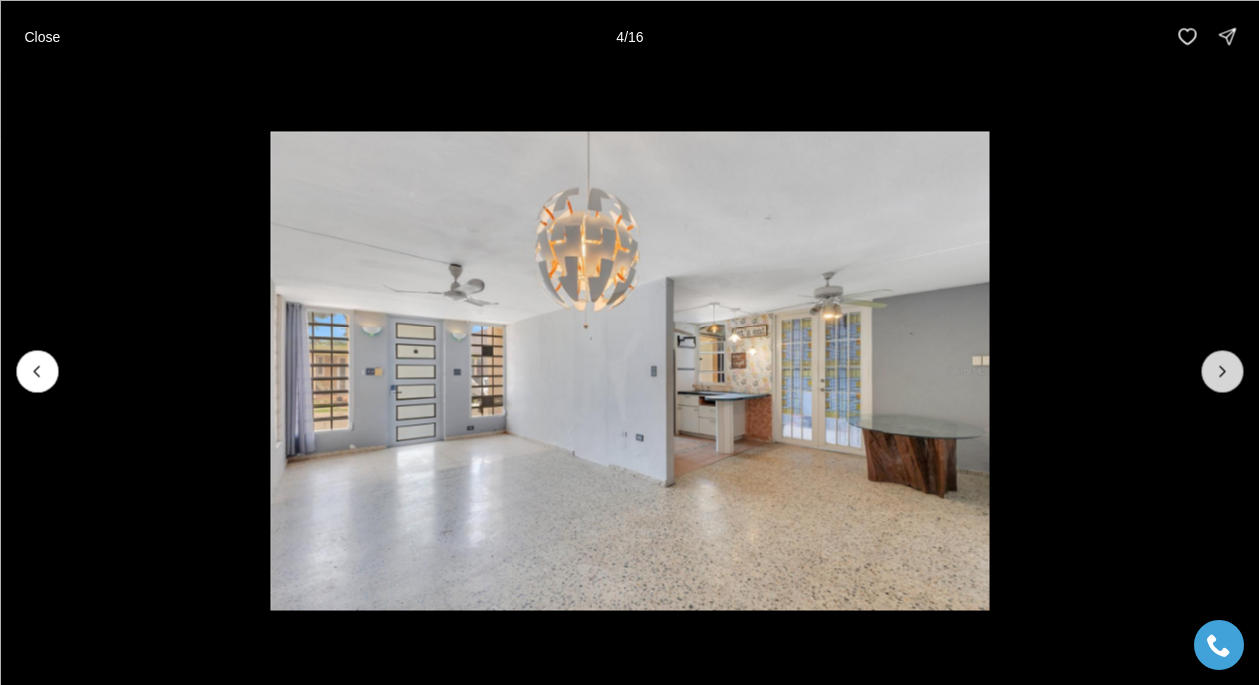 click at bounding box center (1222, 371) 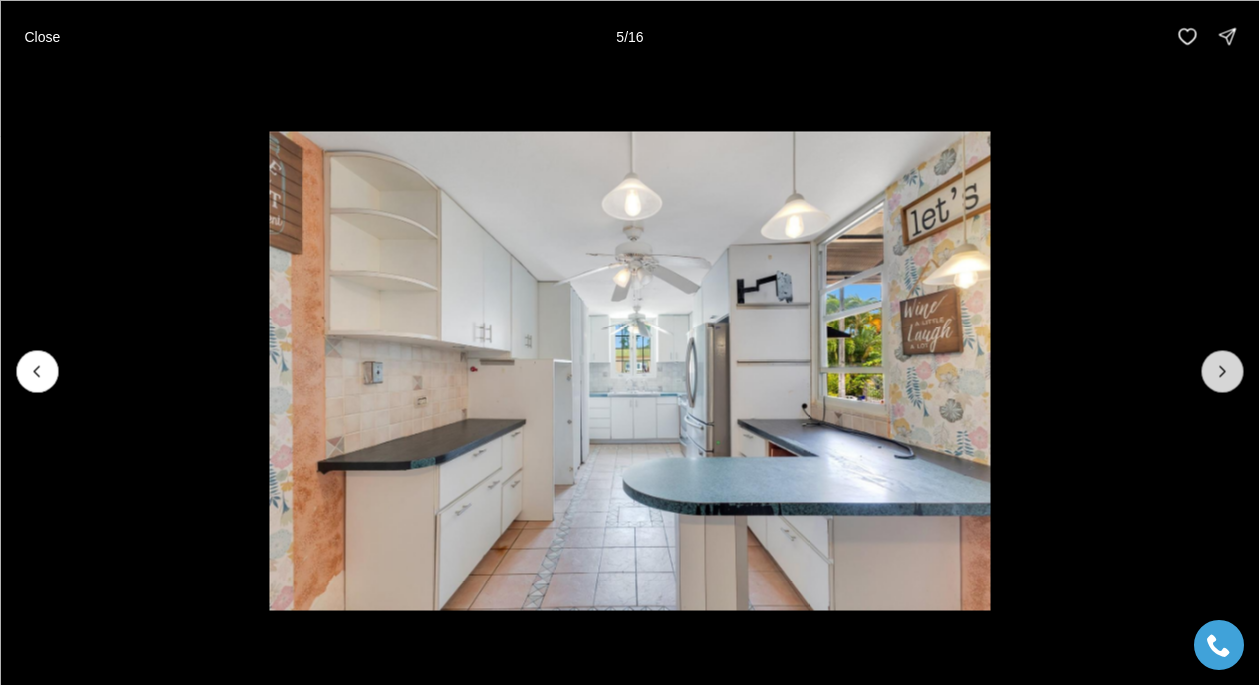 click at bounding box center [1222, 371] 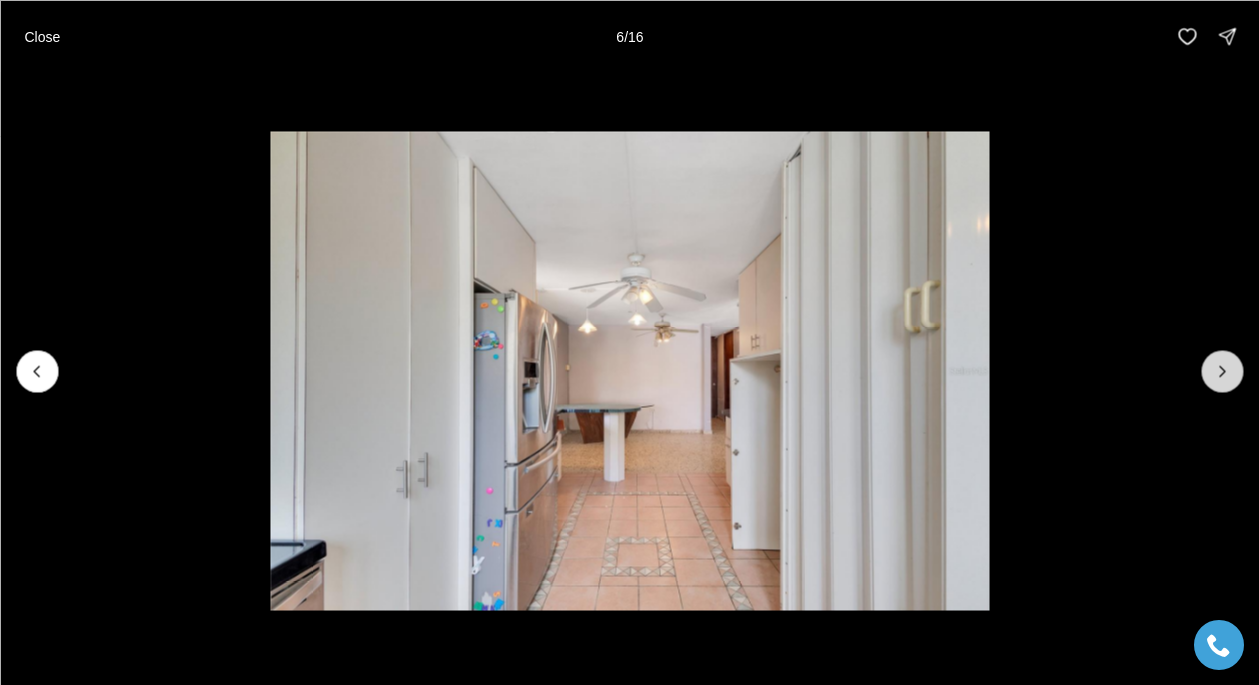 click at bounding box center (1222, 371) 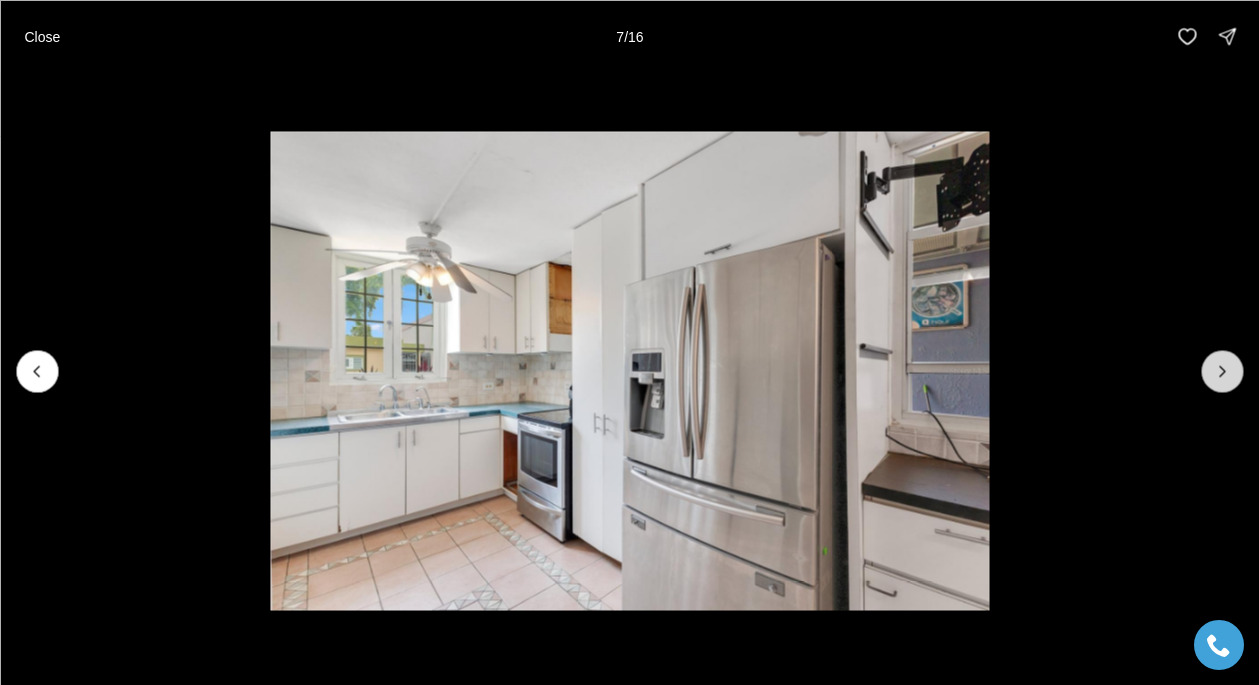 click at bounding box center [1222, 371] 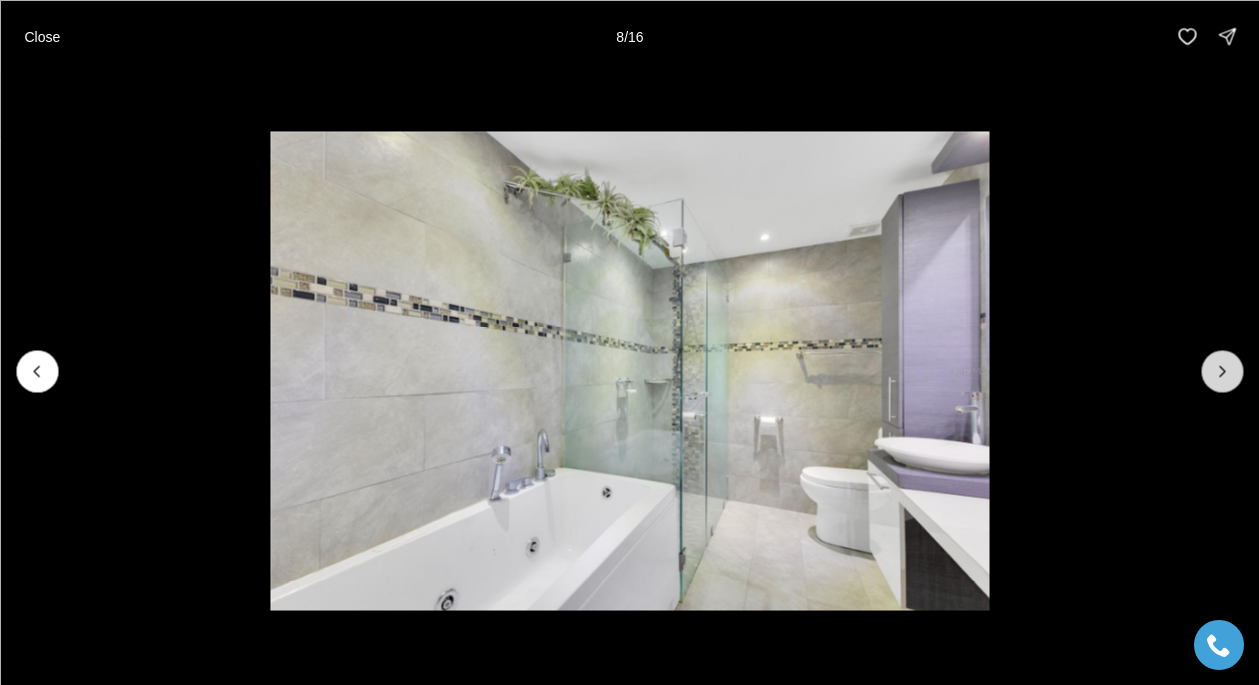 click at bounding box center (1222, 371) 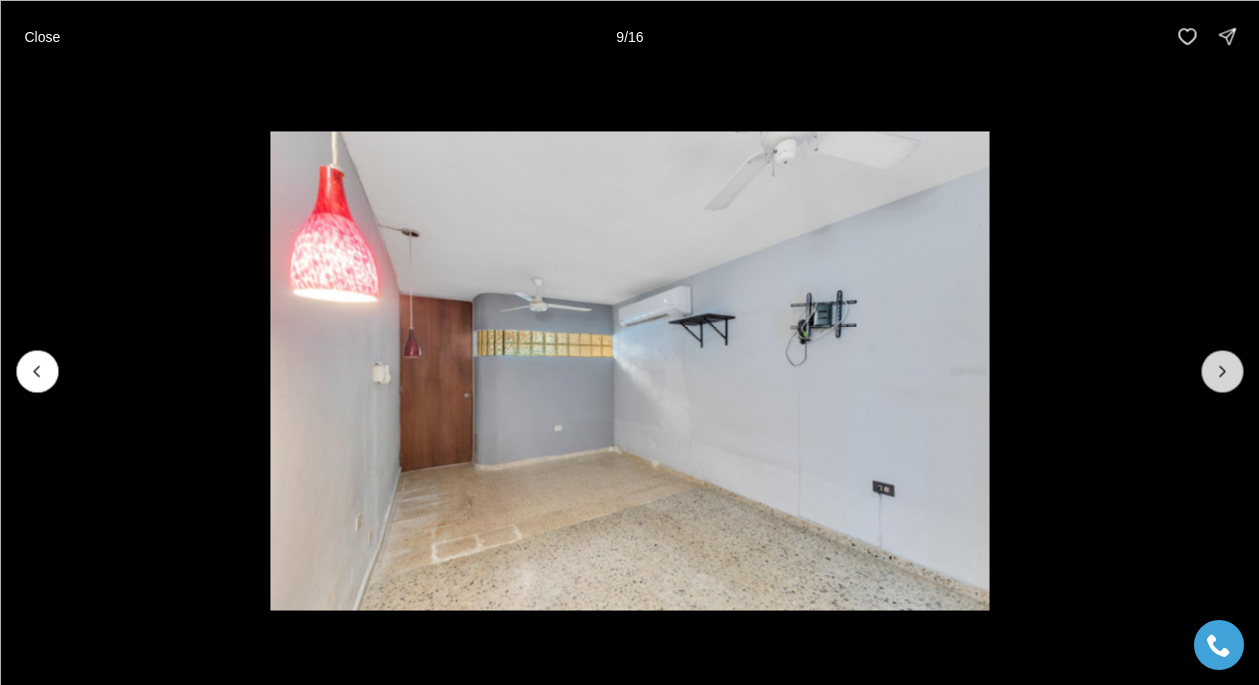 click at bounding box center [1222, 371] 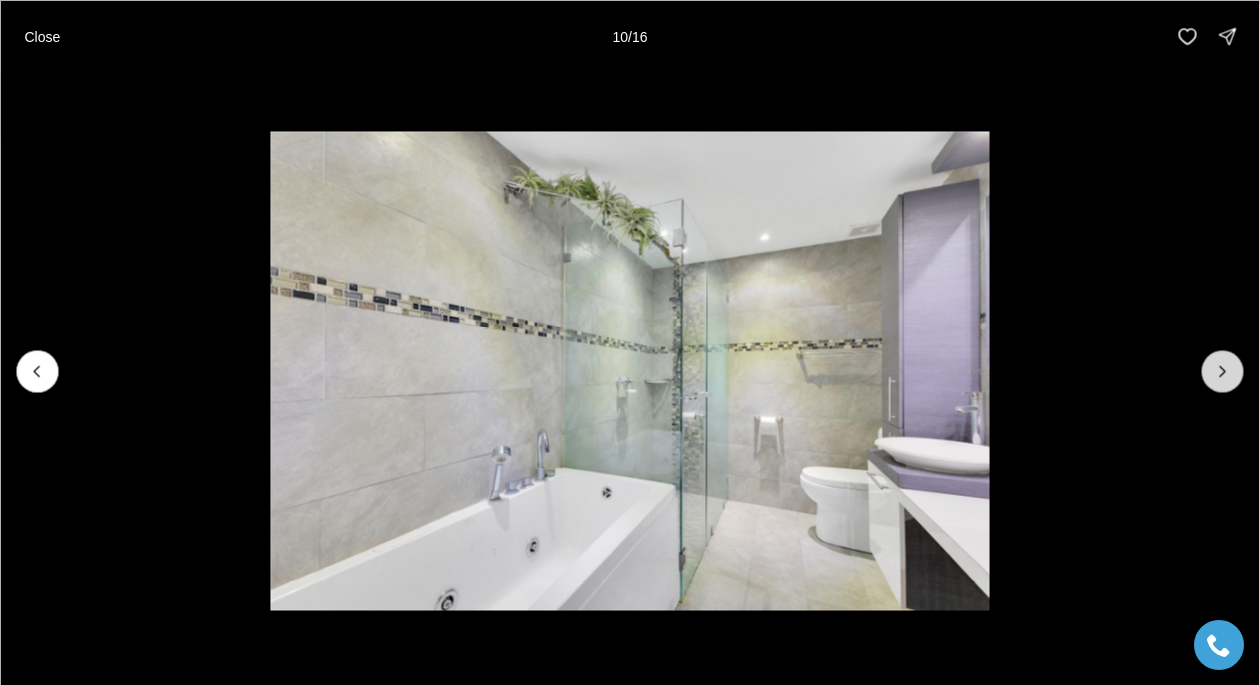 click at bounding box center (1222, 371) 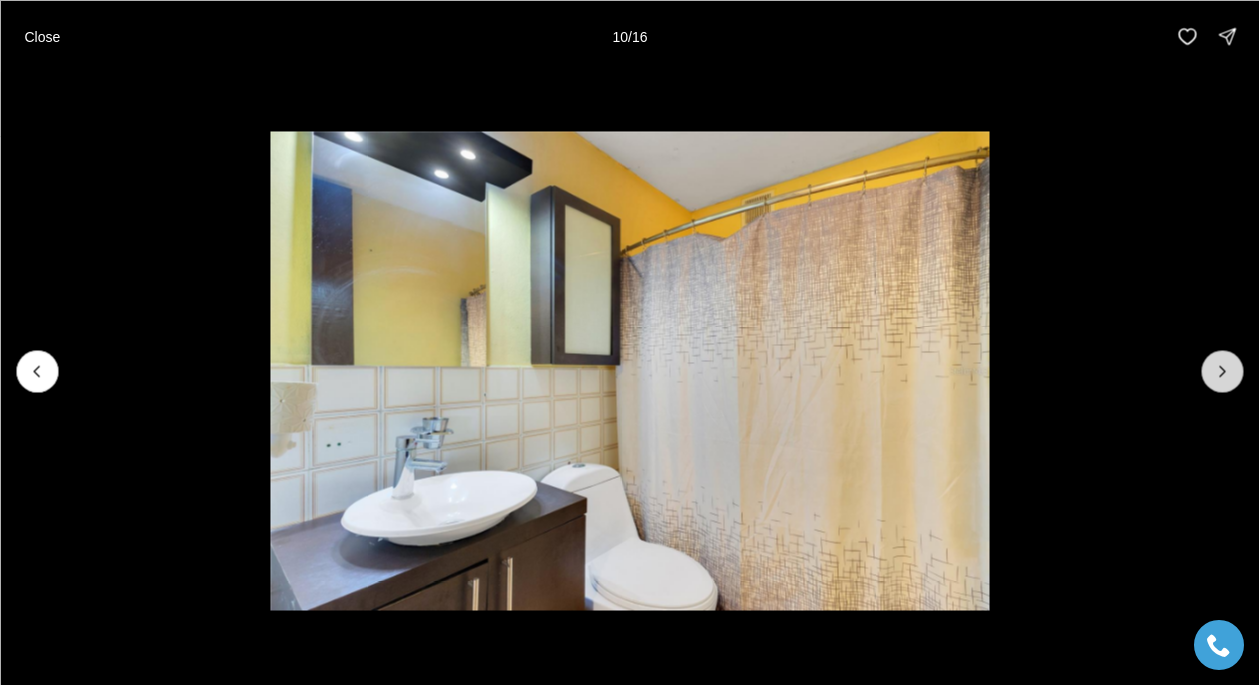 click at bounding box center (1222, 371) 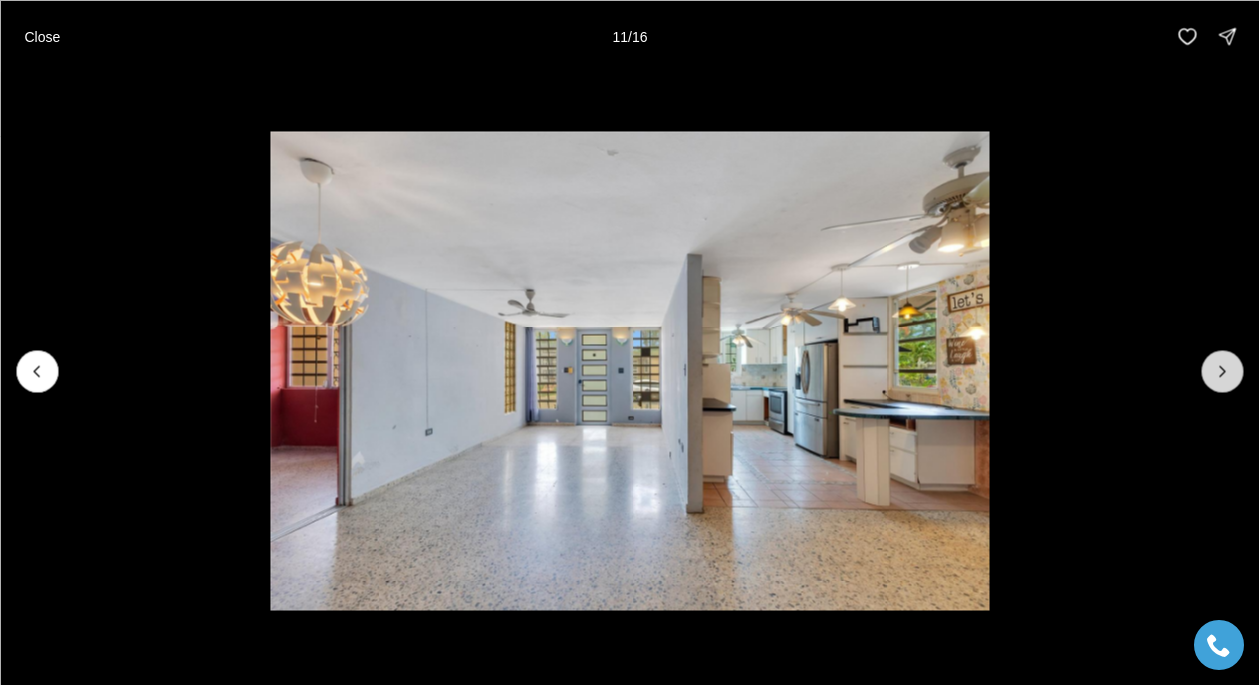 click at bounding box center [1222, 371] 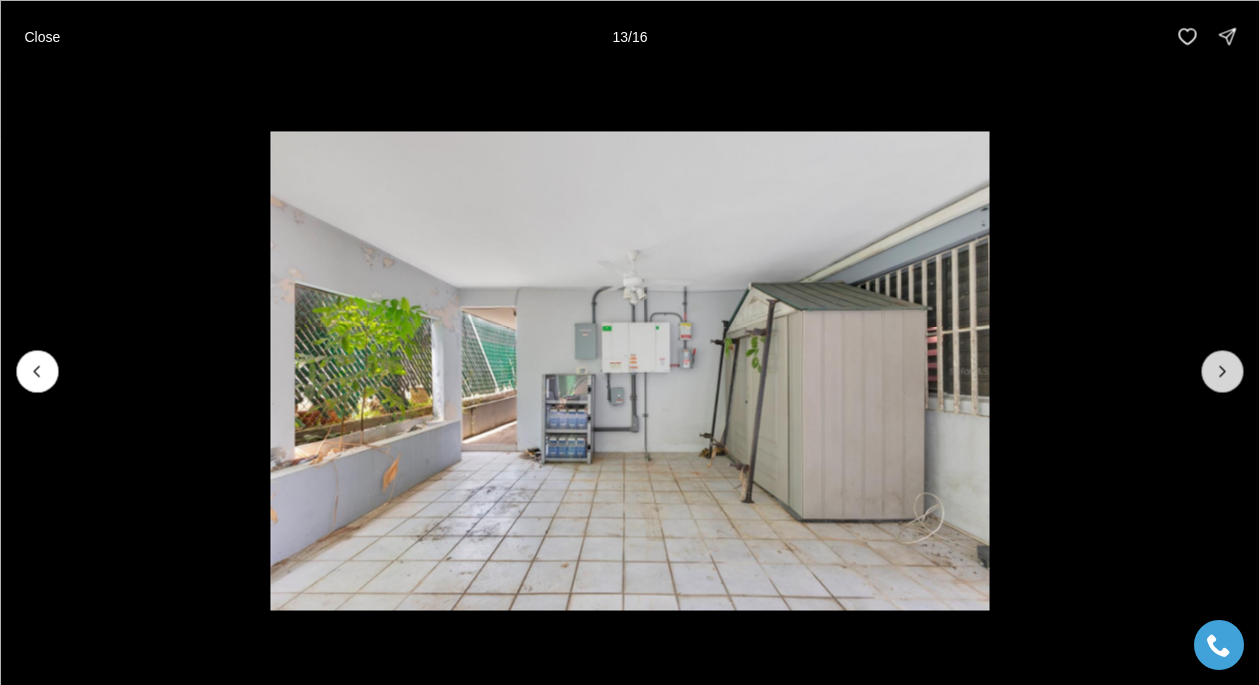 click at bounding box center (1222, 371) 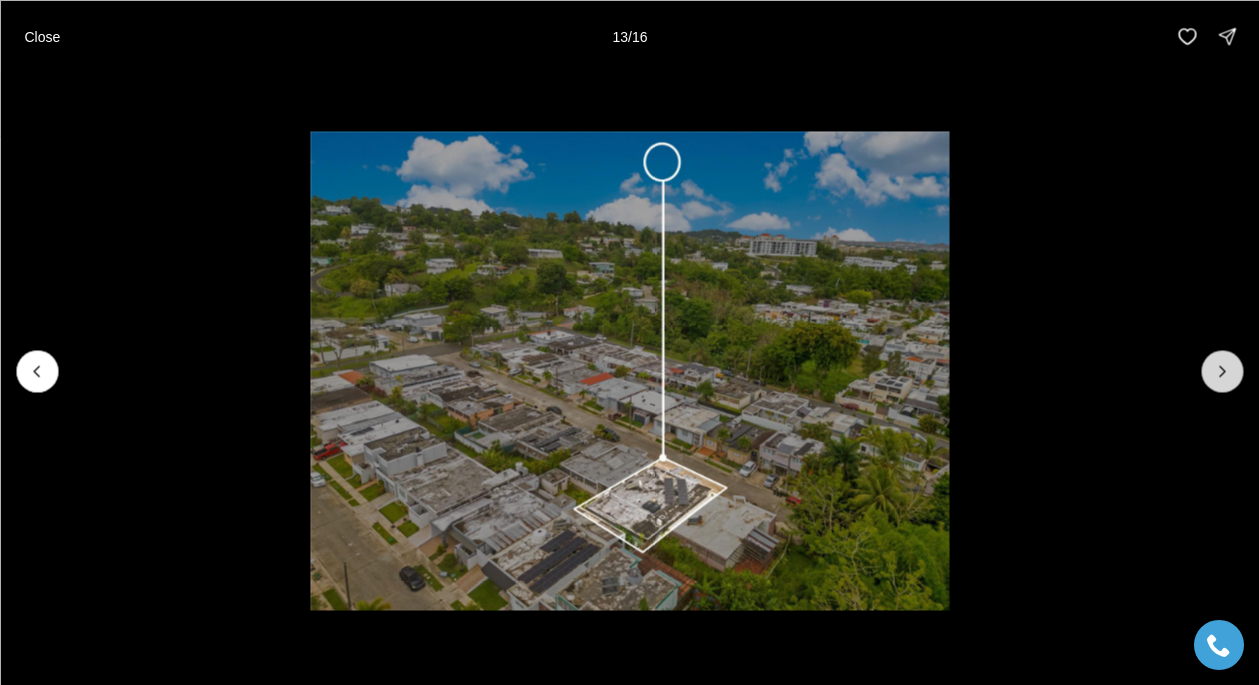click at bounding box center [1222, 371] 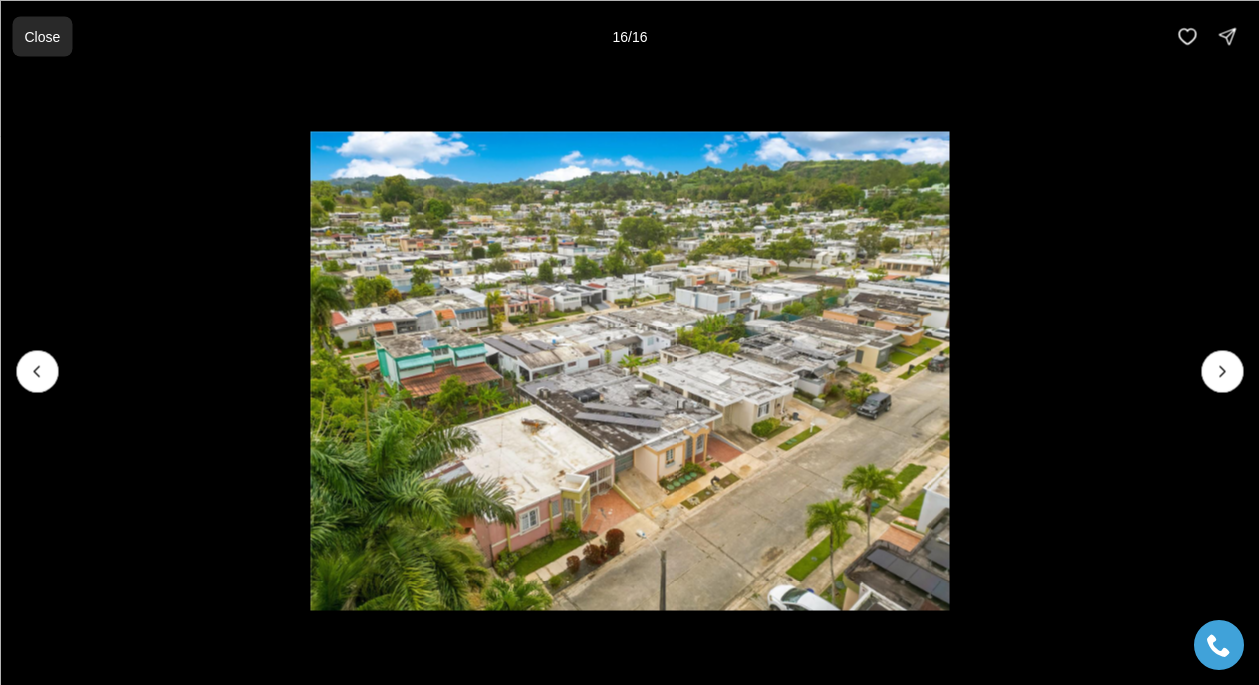 click on "Close" at bounding box center (42, 36) 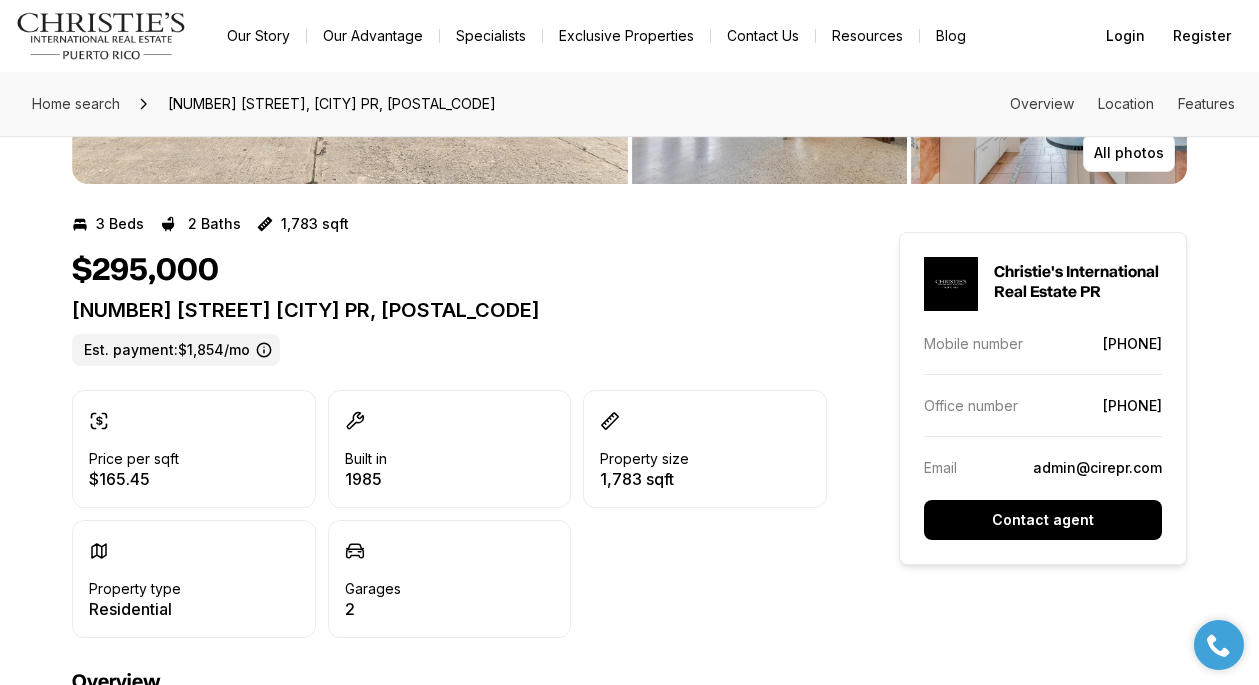 scroll, scrollTop: 355, scrollLeft: 0, axis: vertical 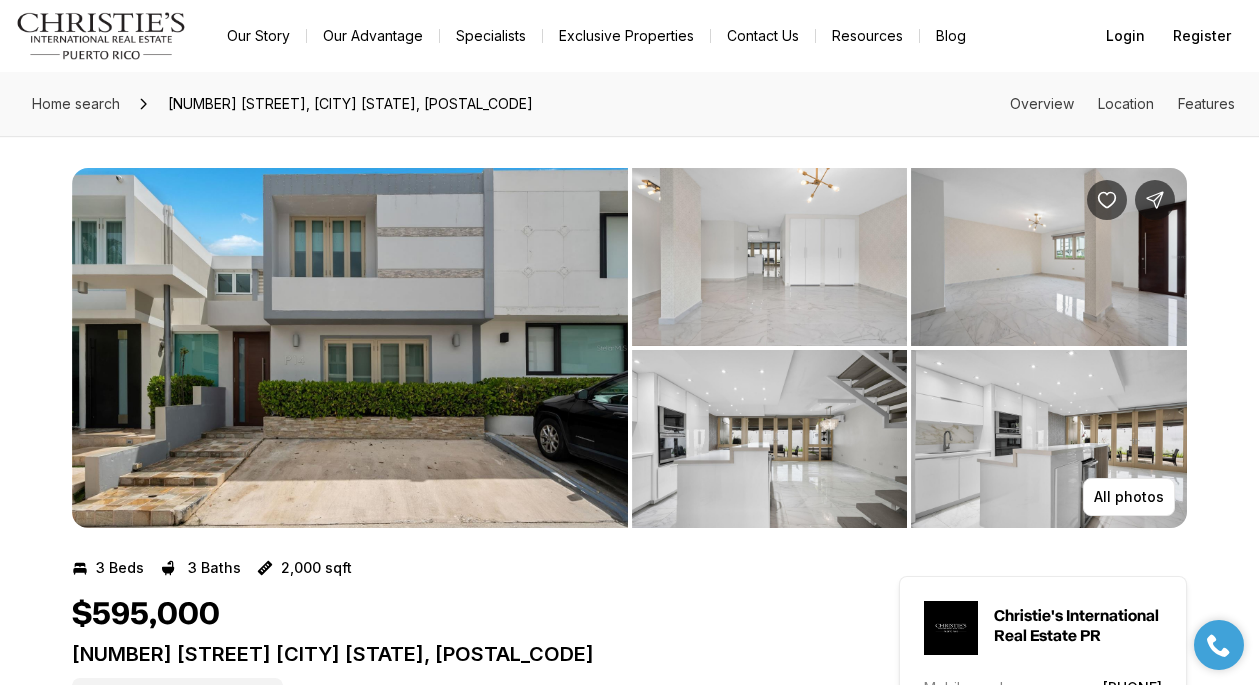 click at bounding box center (350, 348) 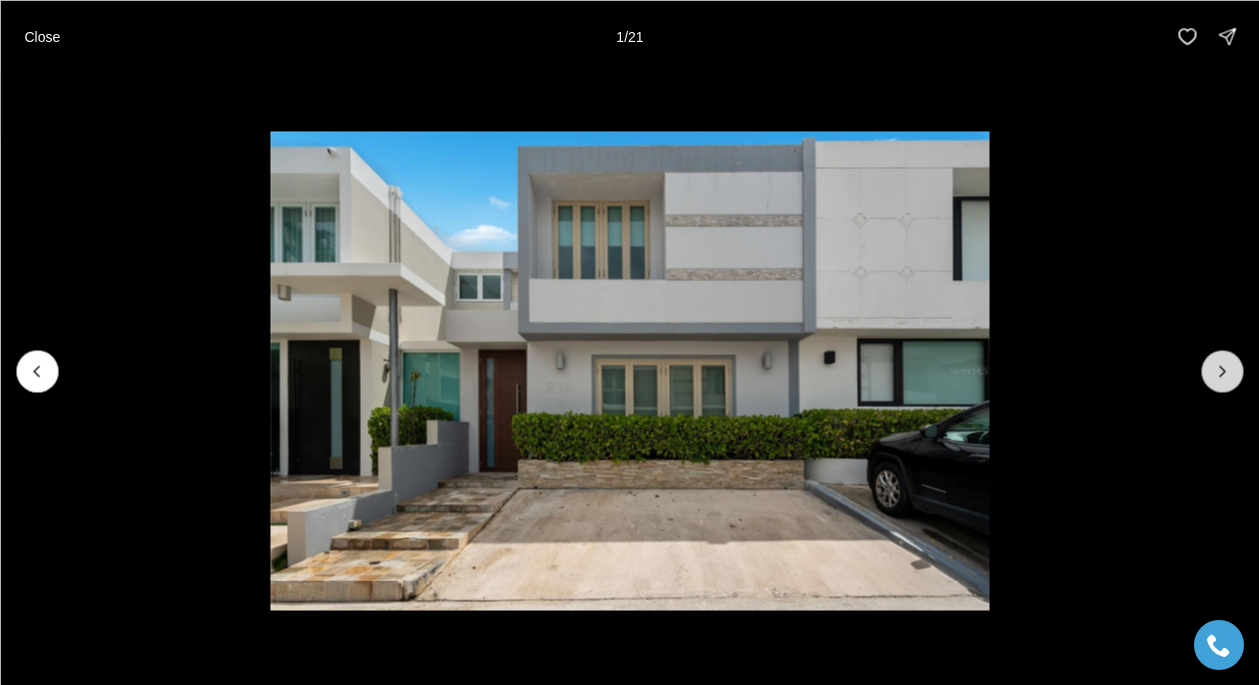 click at bounding box center (1222, 371) 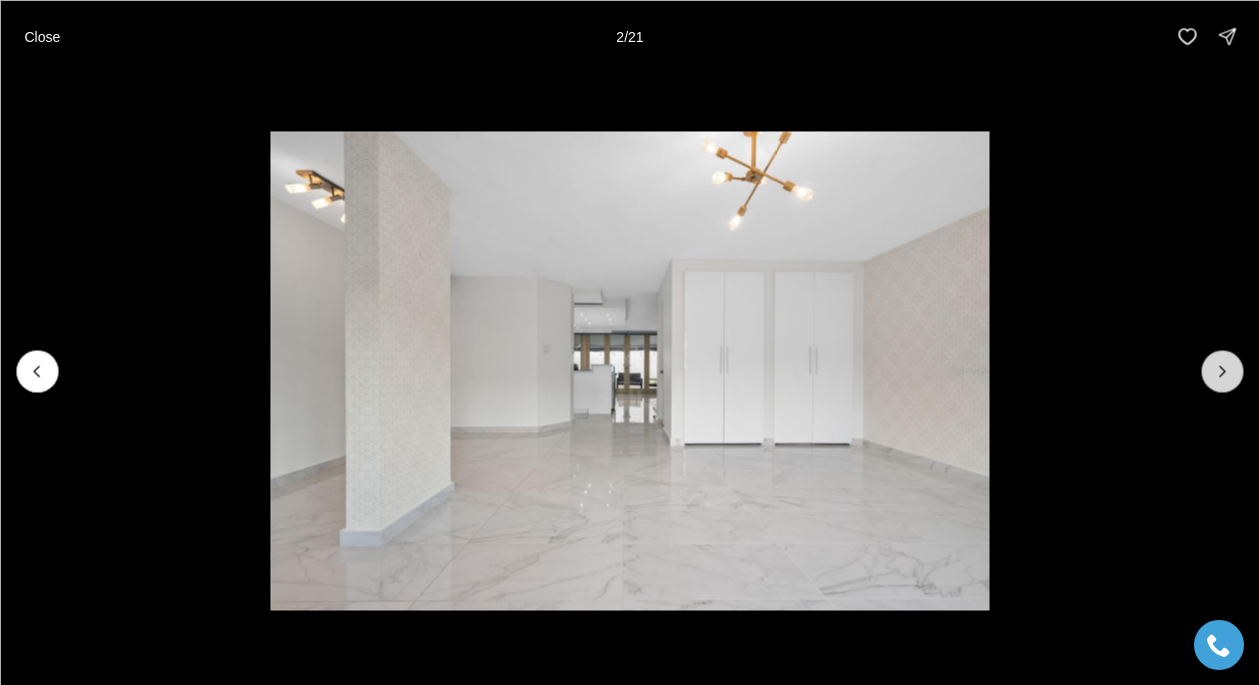 click at bounding box center (1222, 371) 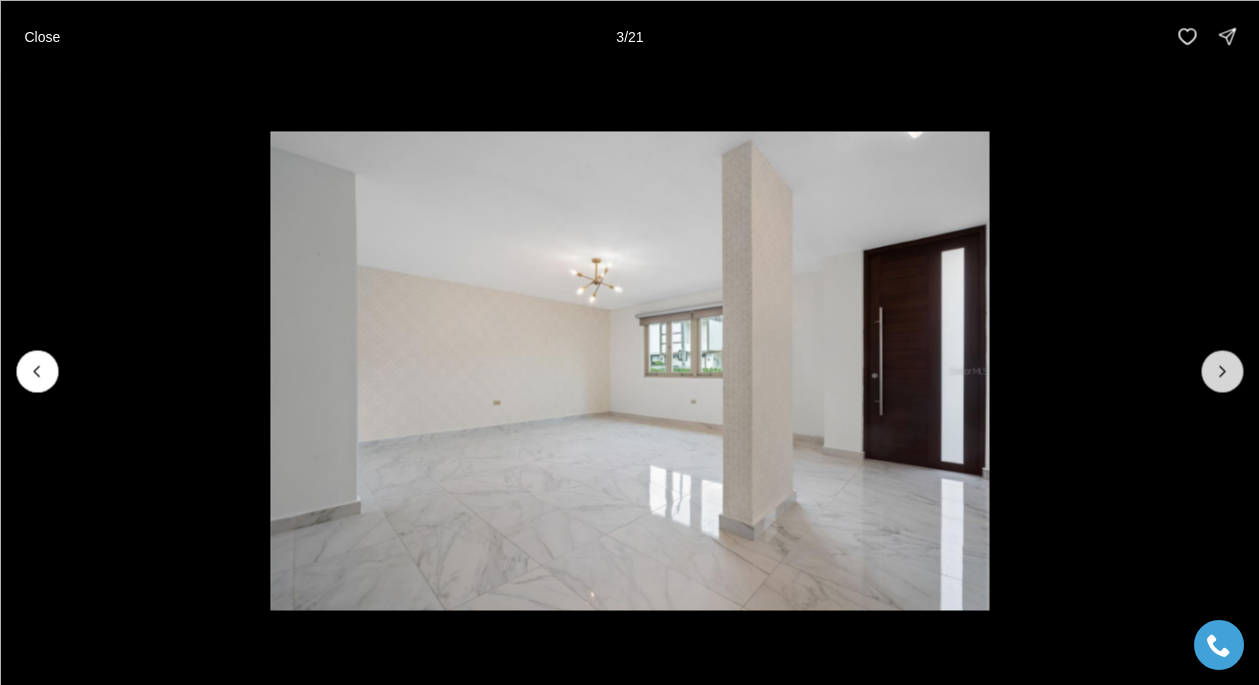 click at bounding box center [1222, 371] 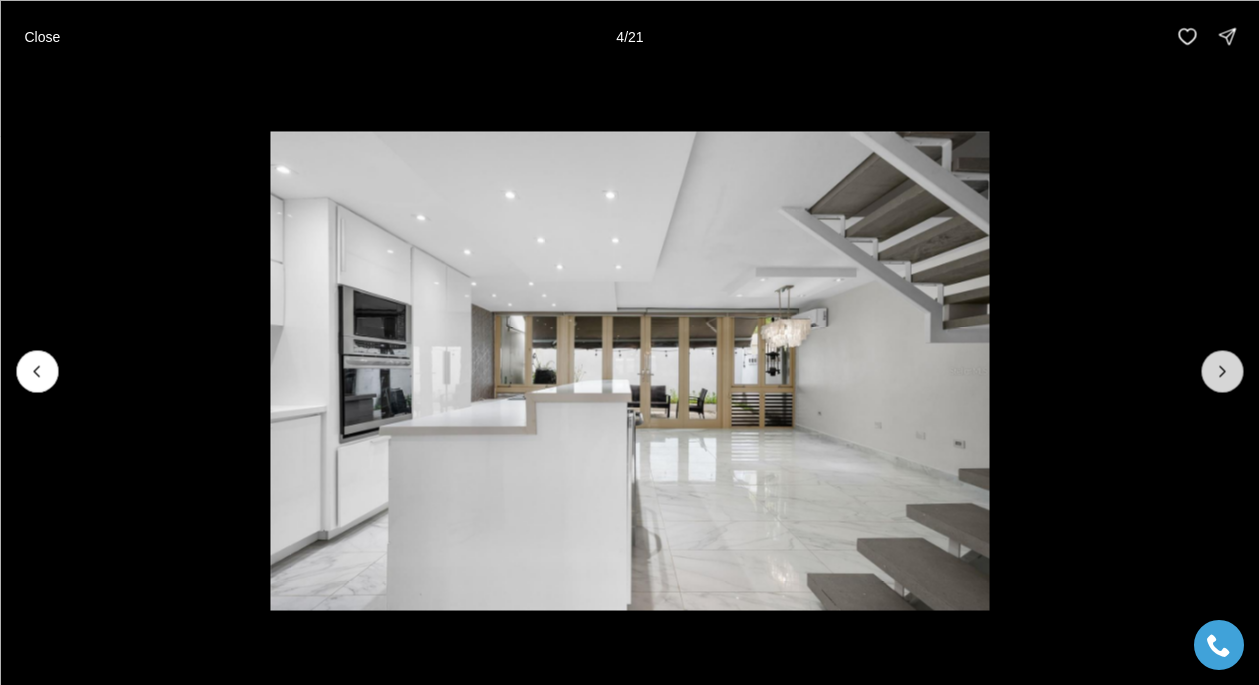 click at bounding box center (1222, 371) 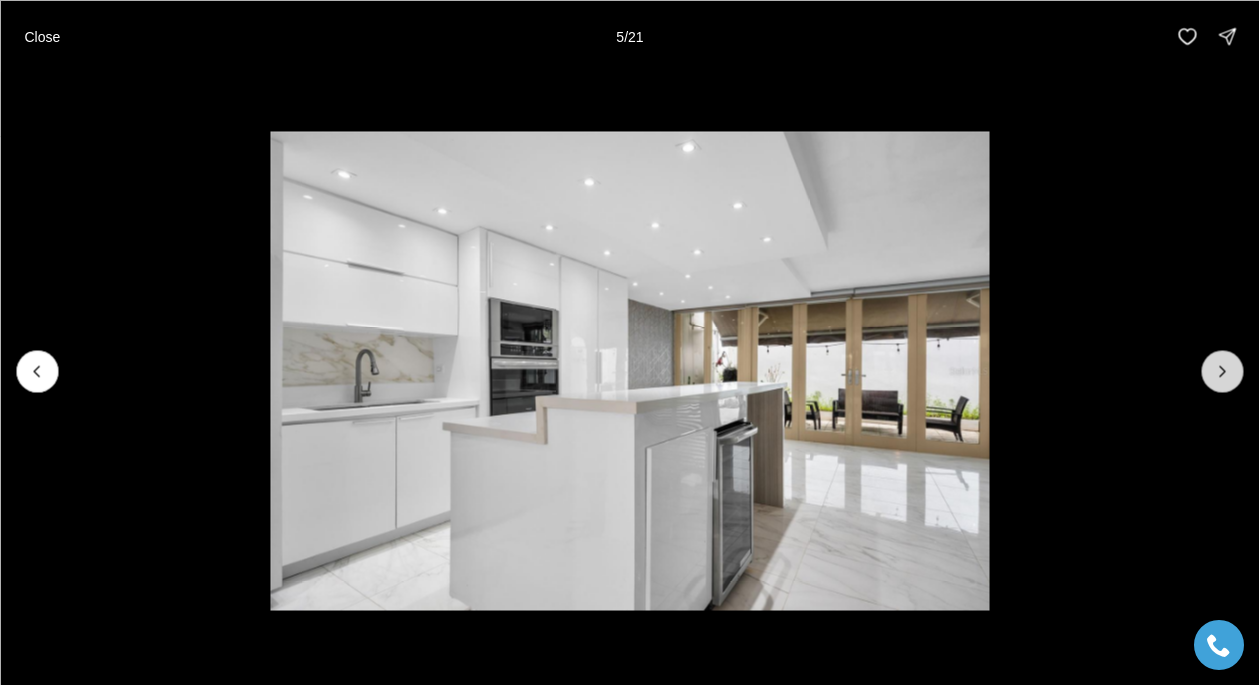 click at bounding box center (1222, 371) 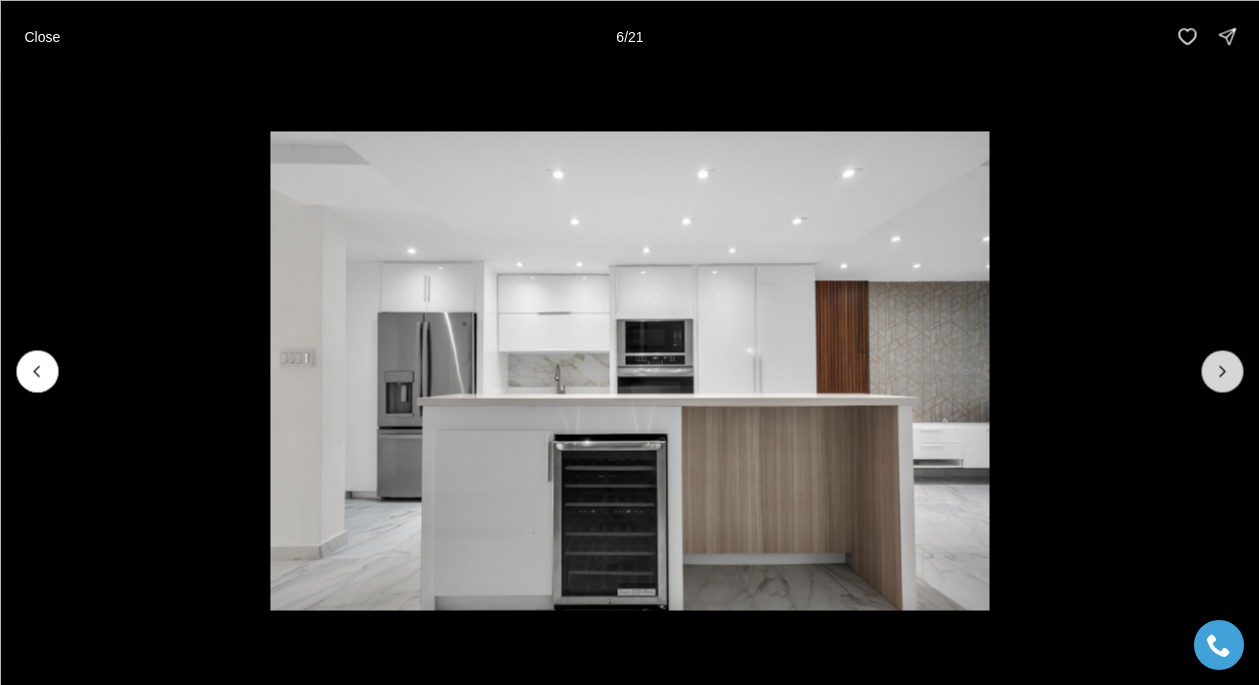 click at bounding box center [1222, 371] 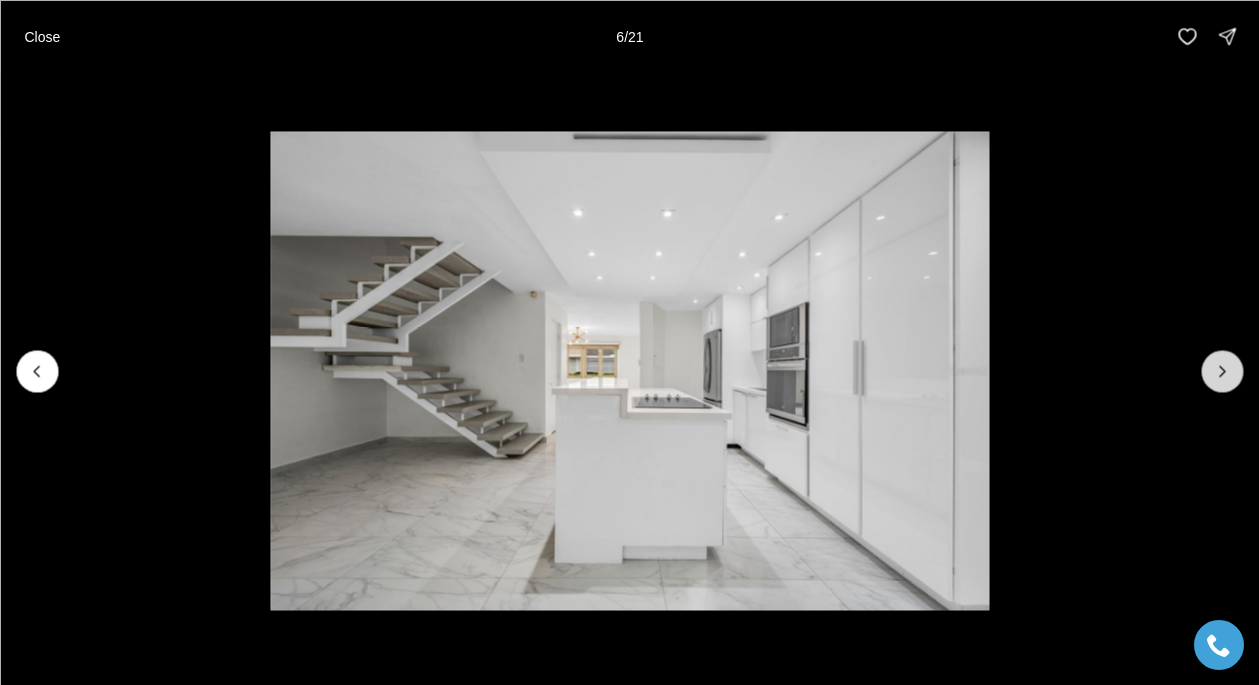 click at bounding box center [1222, 371] 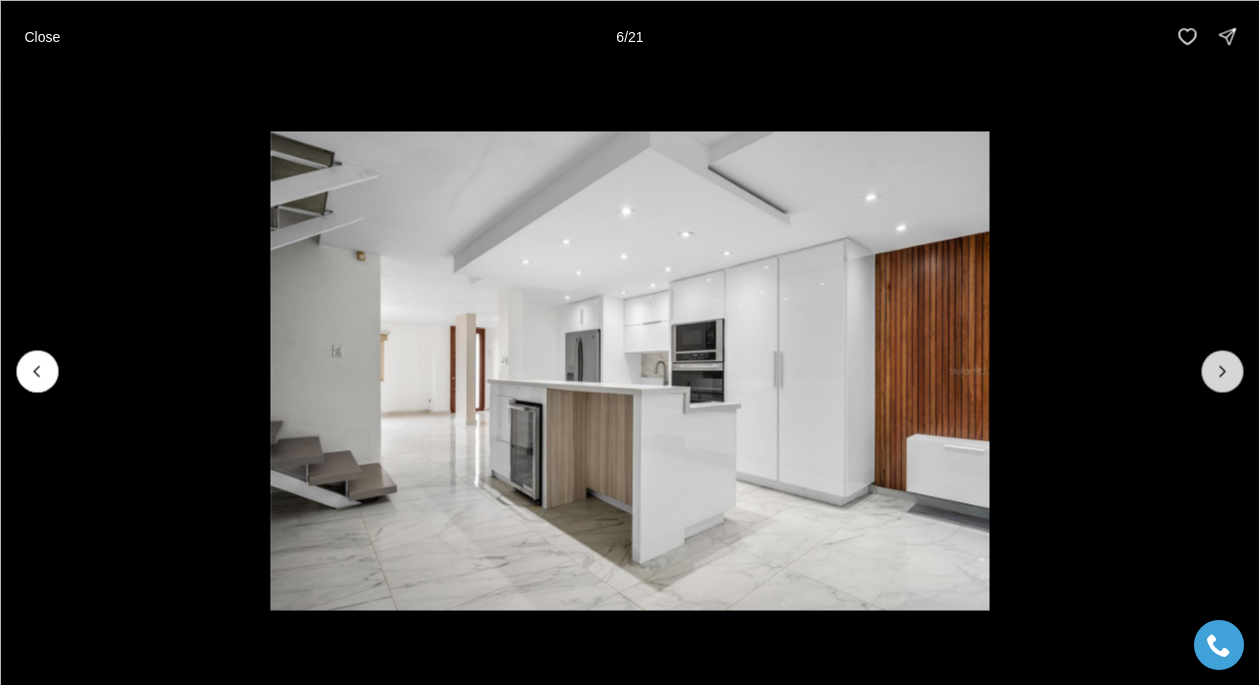 click at bounding box center [1222, 371] 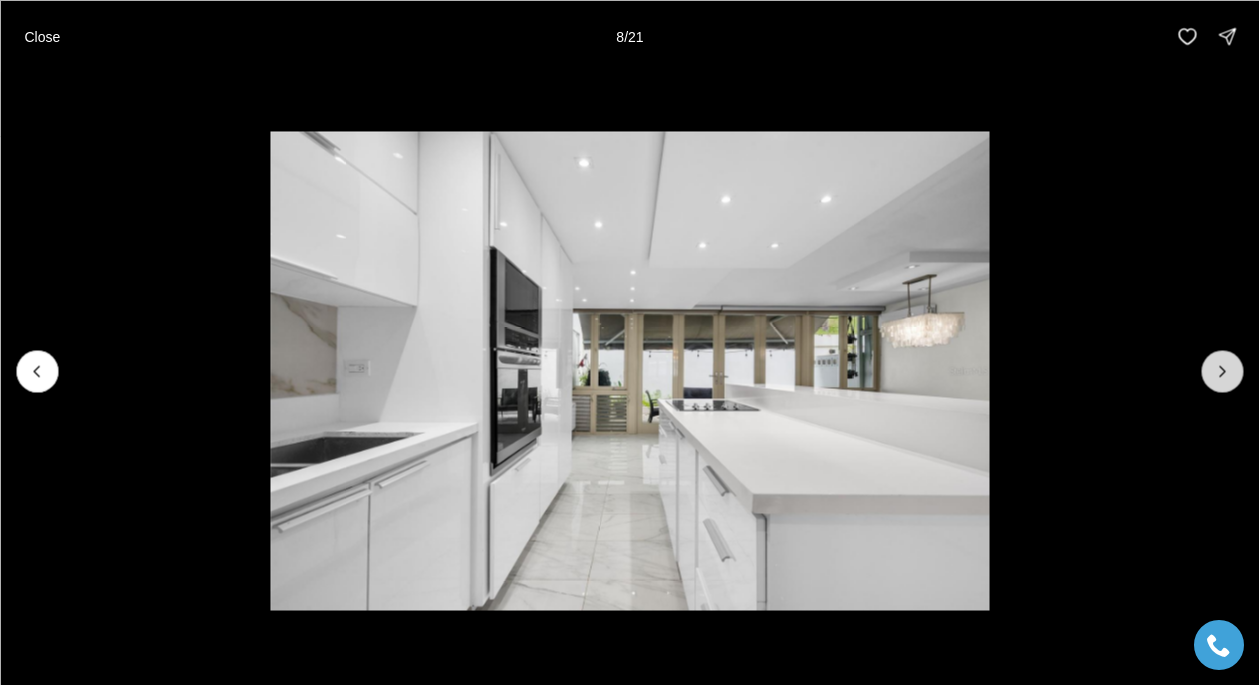 click at bounding box center (1222, 371) 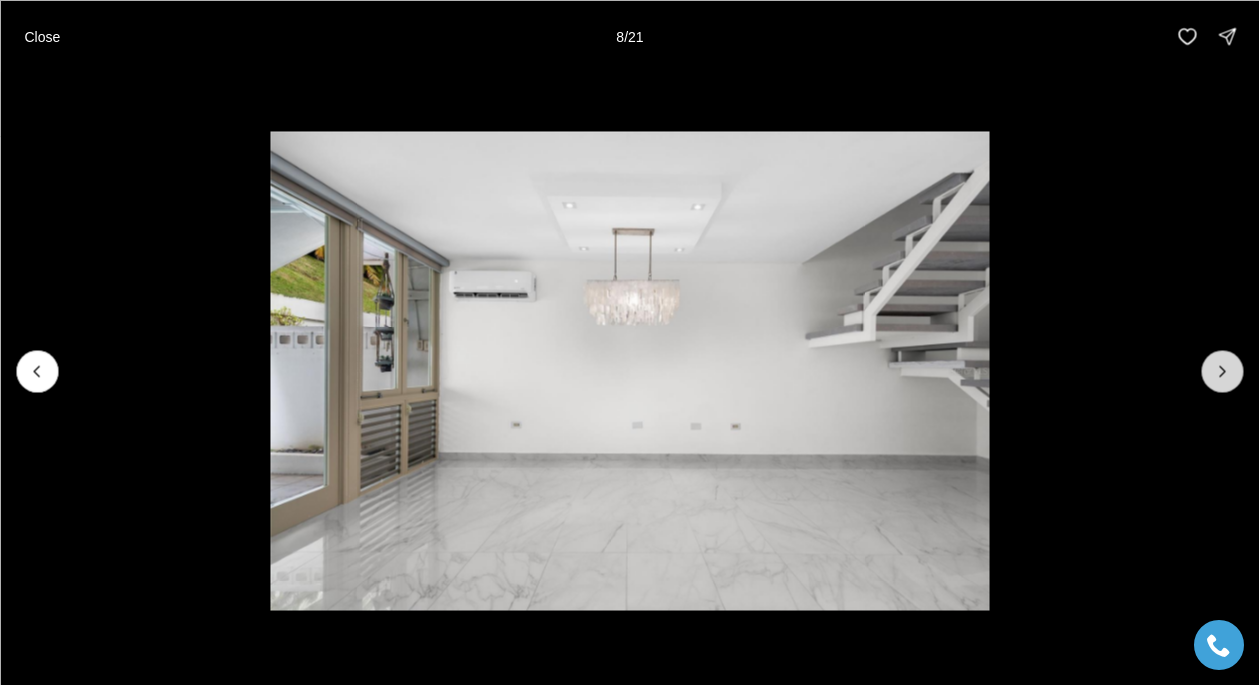 click at bounding box center [1222, 371] 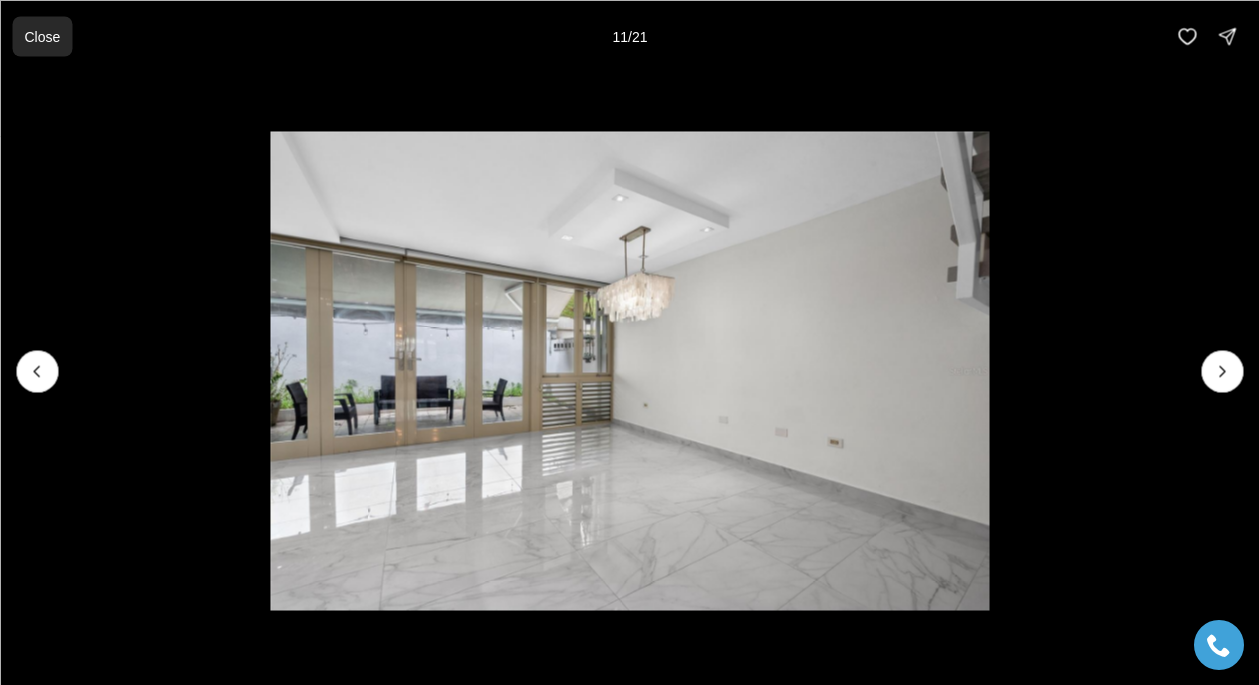 click on "Close" at bounding box center [42, 36] 